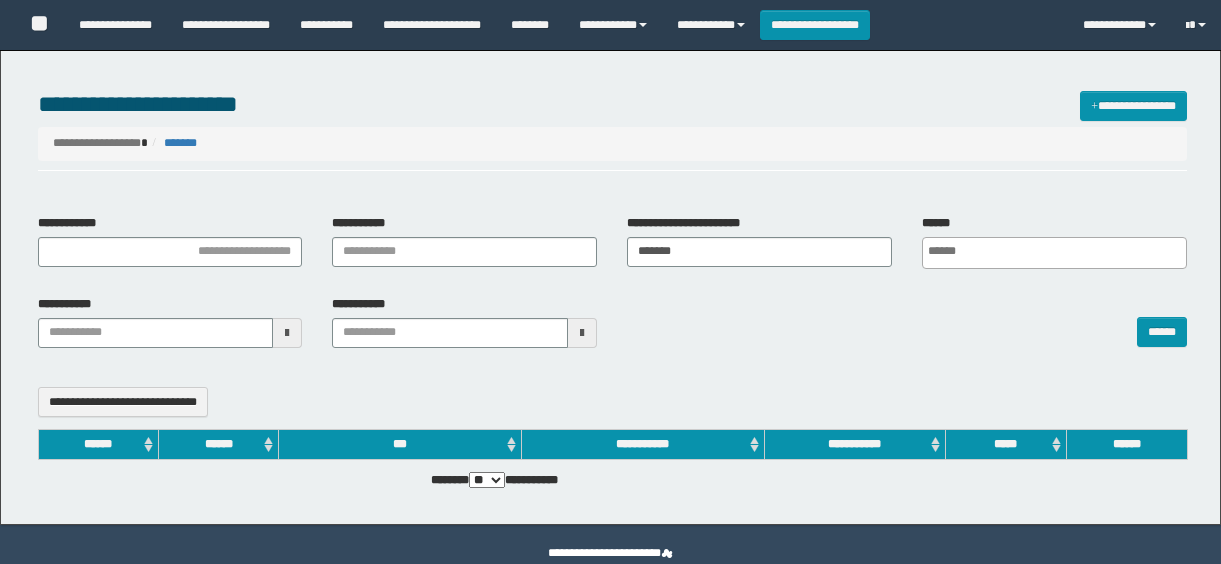 select 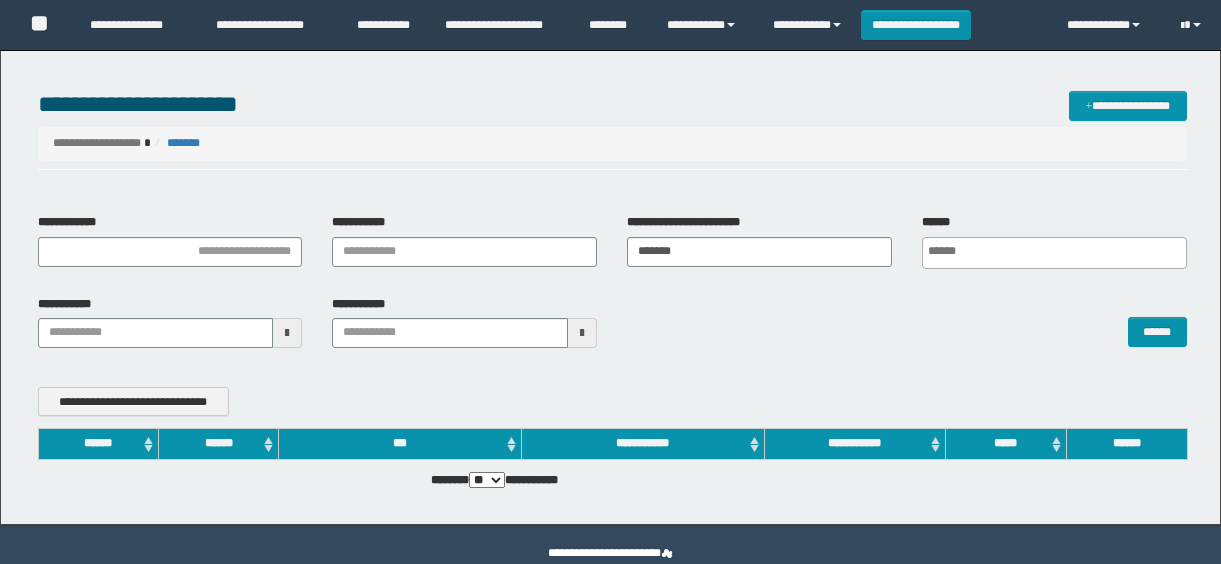 scroll, scrollTop: 0, scrollLeft: 0, axis: both 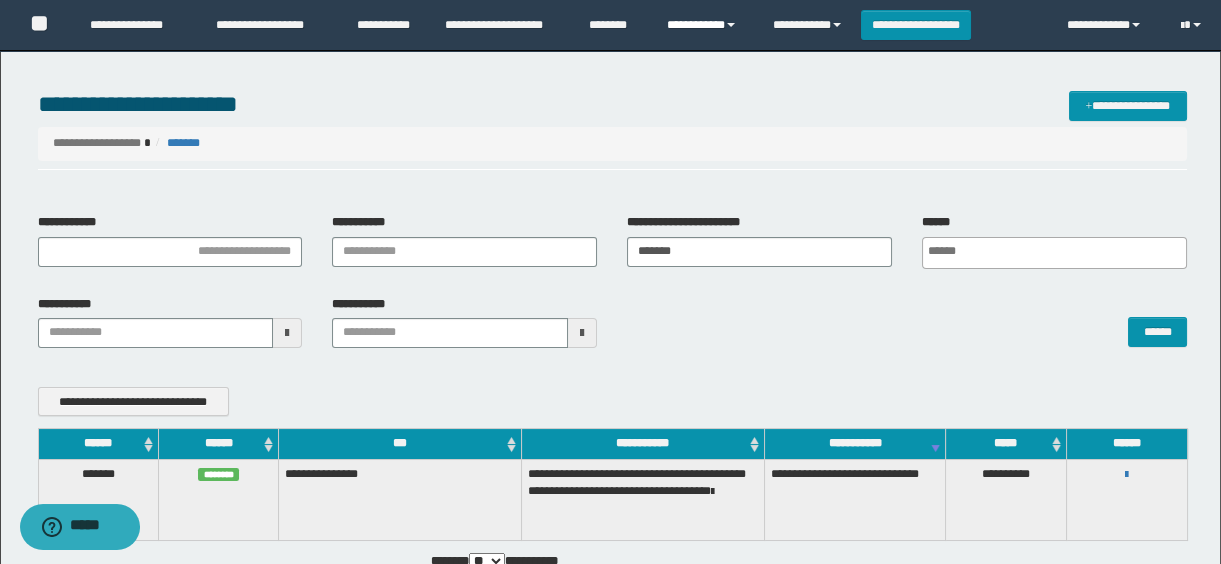 click on "**********" at bounding box center [704, 25] 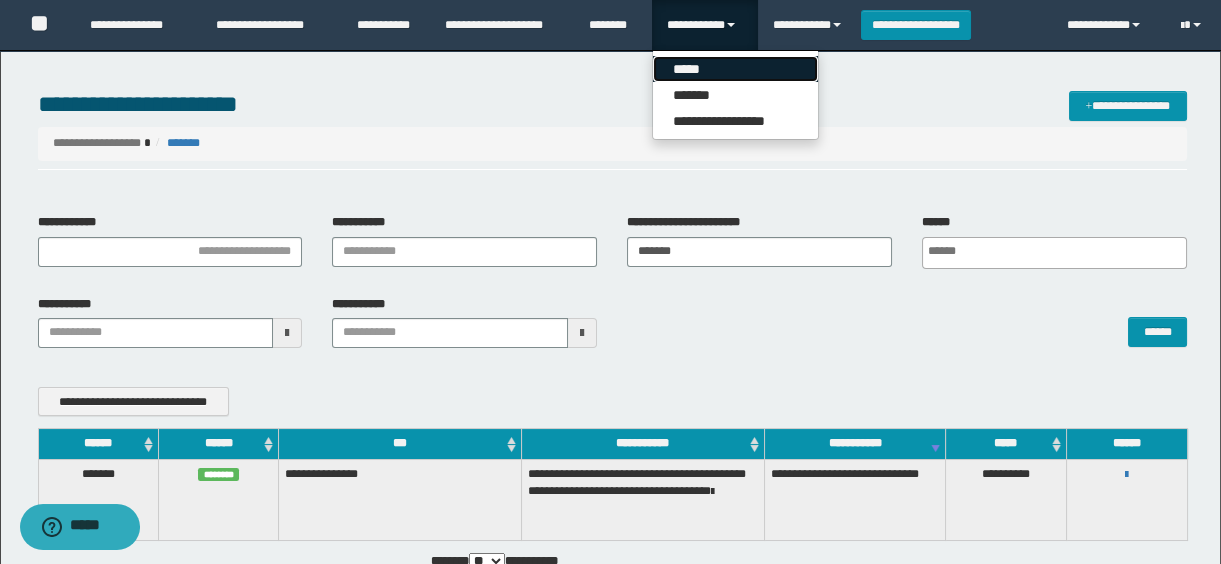 click on "*****" at bounding box center (735, 69) 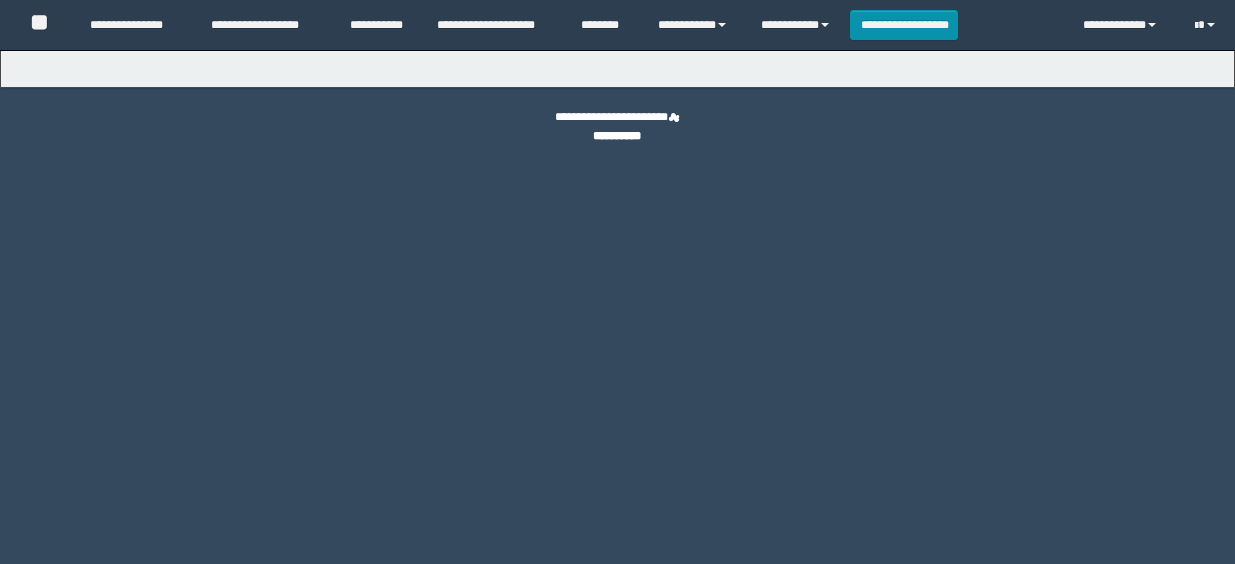 scroll, scrollTop: 0, scrollLeft: 0, axis: both 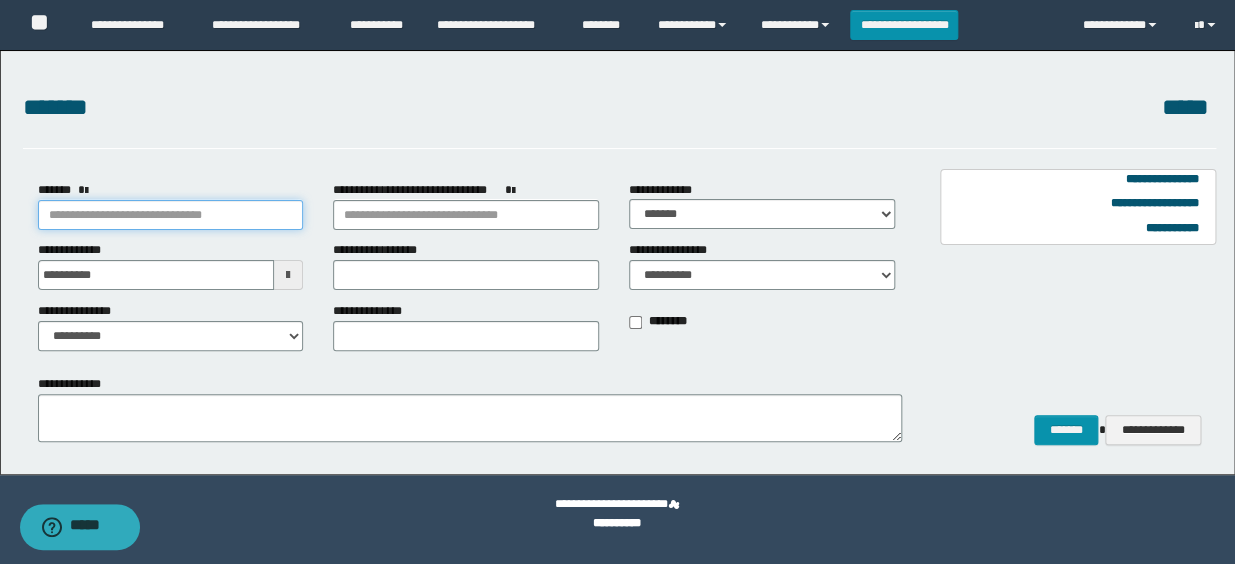 click on "*******" at bounding box center [171, 215] 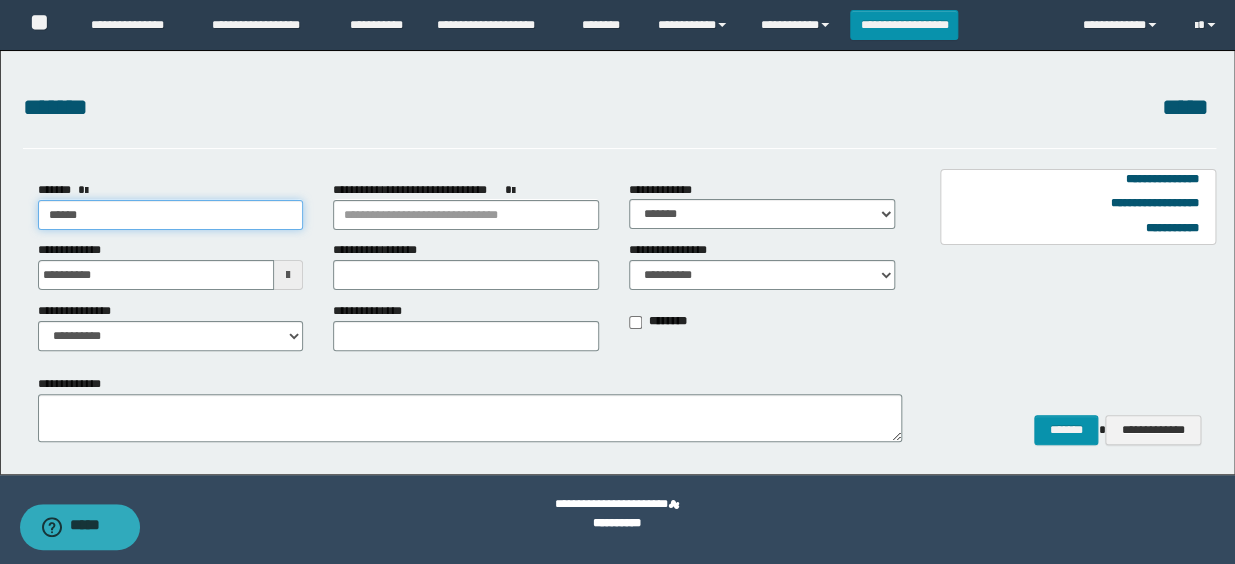 type on "*******" 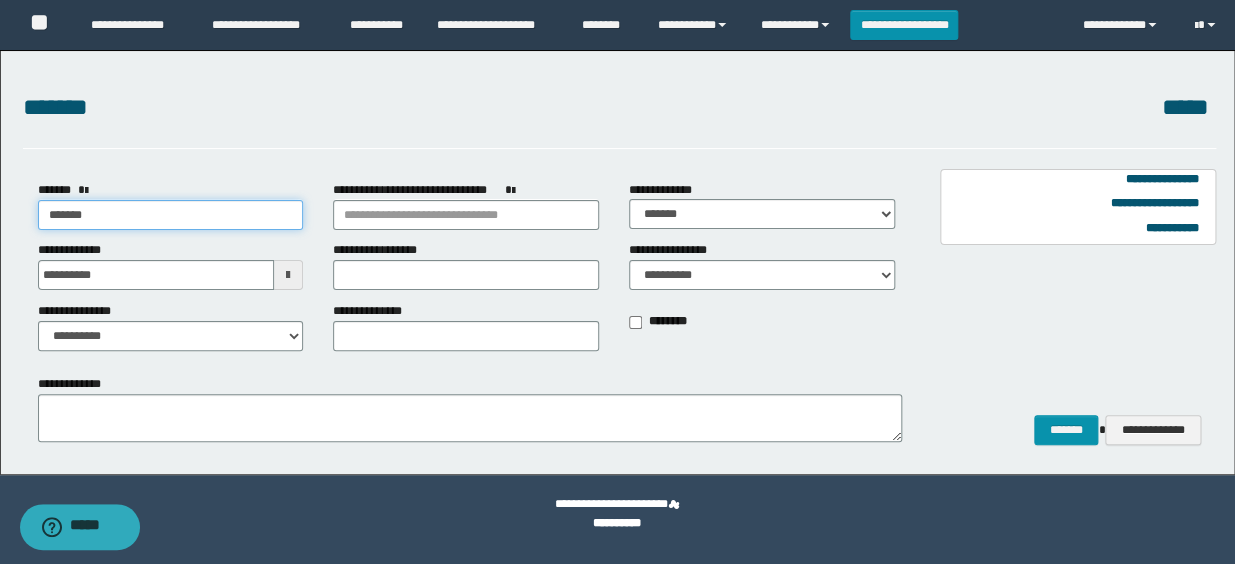 type on "*******" 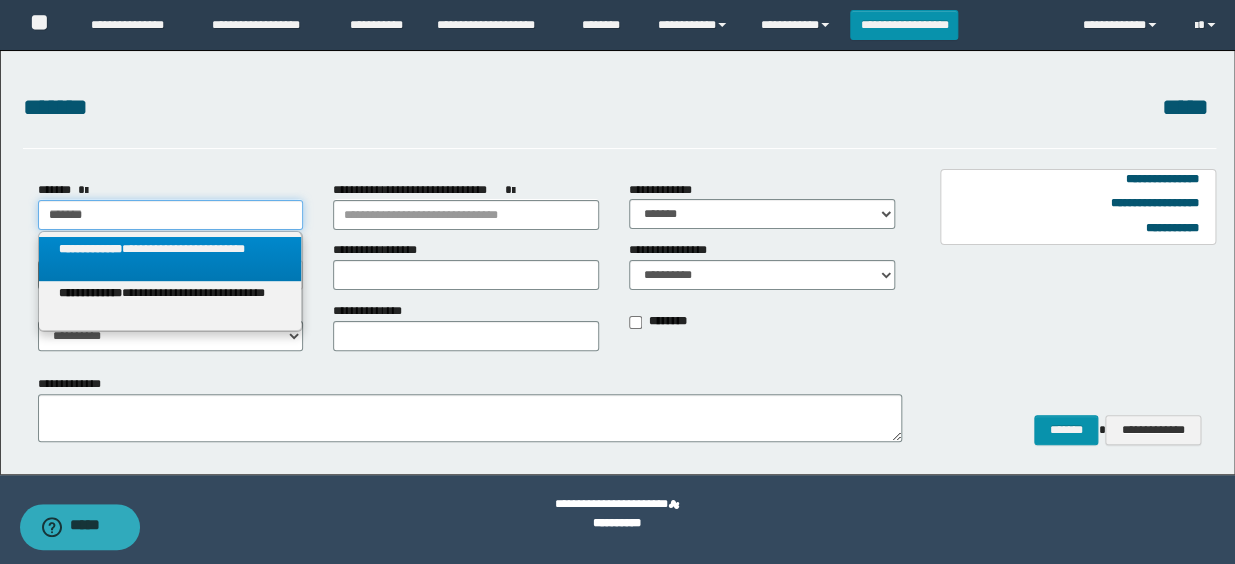 type on "*******" 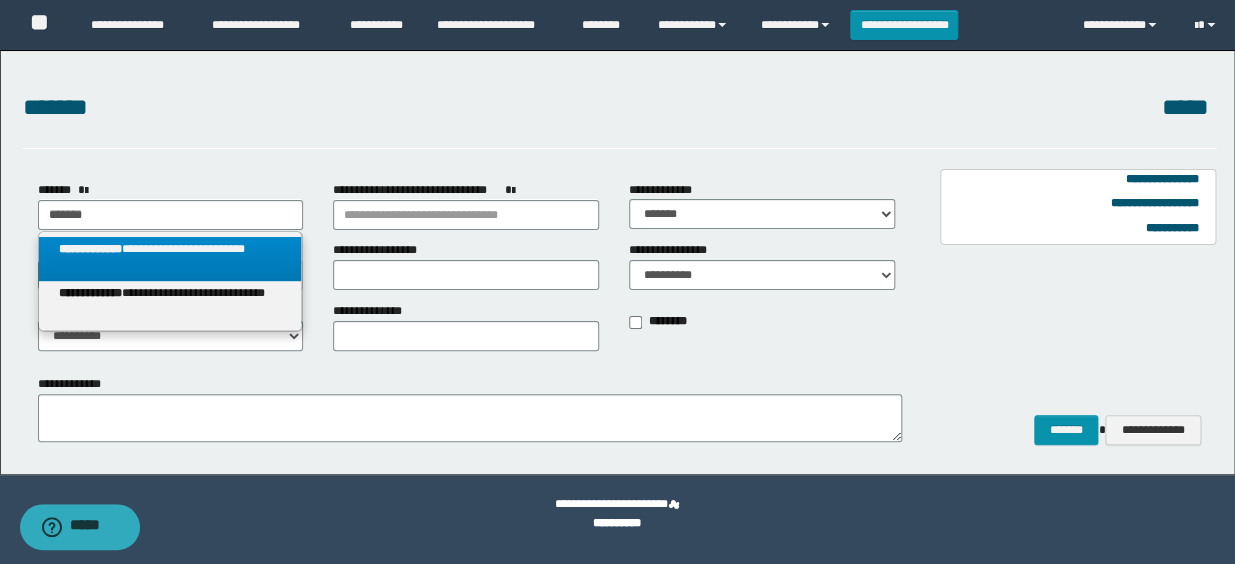click on "**********" at bounding box center [170, 259] 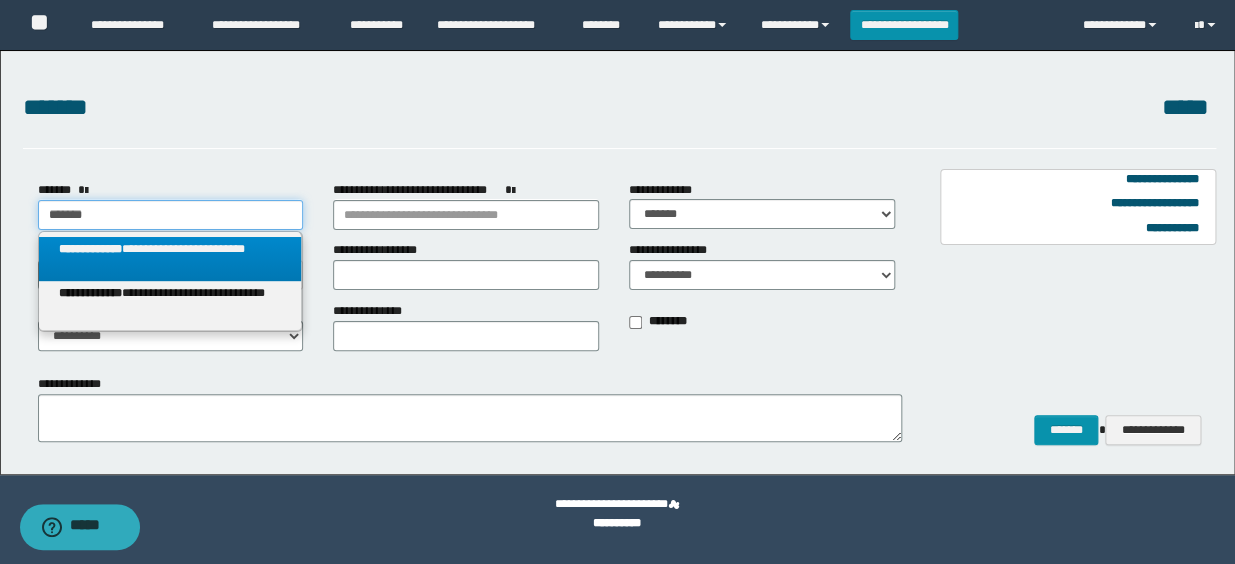 select on "*" 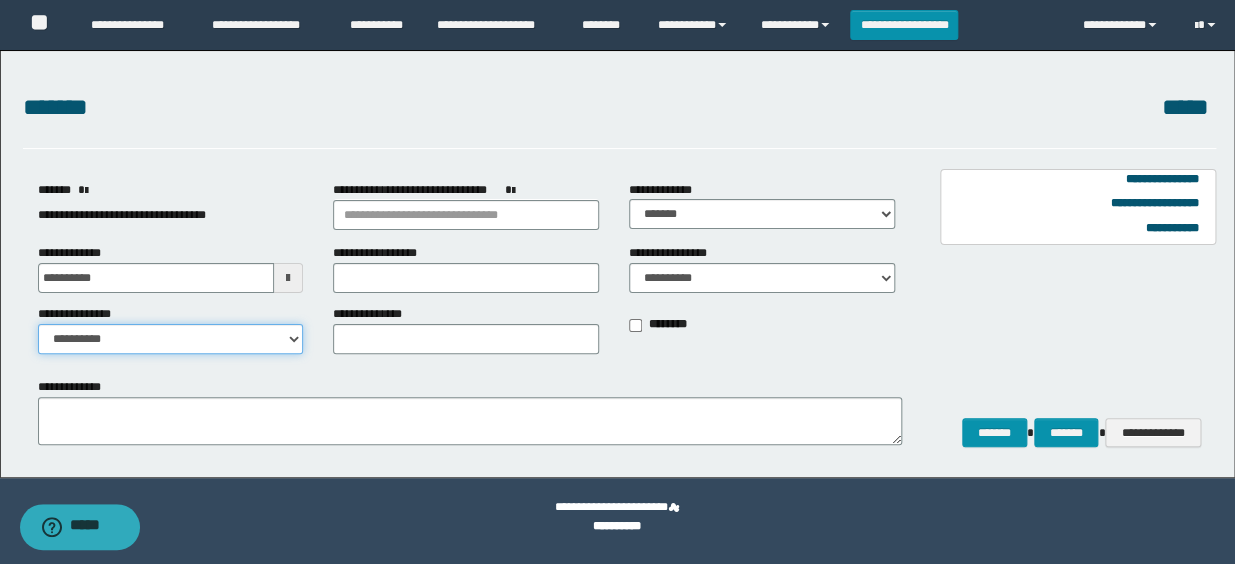 drag, startPoint x: 275, startPoint y: 337, endPoint x: 200, endPoint y: 356, distance: 77.36925 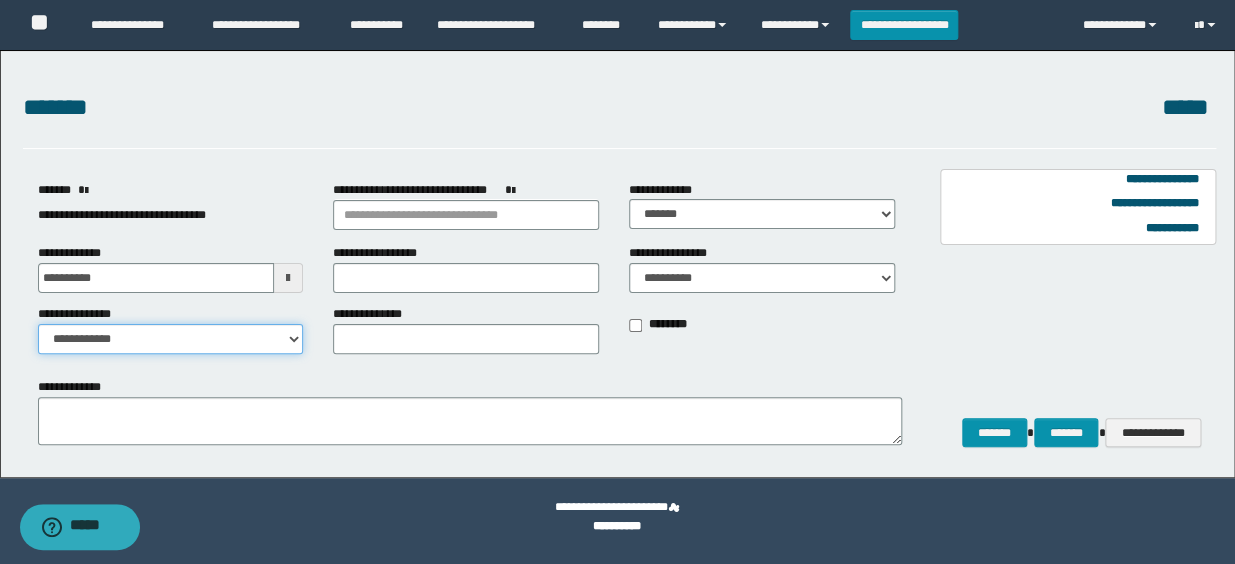 click on "**********" at bounding box center [171, 339] 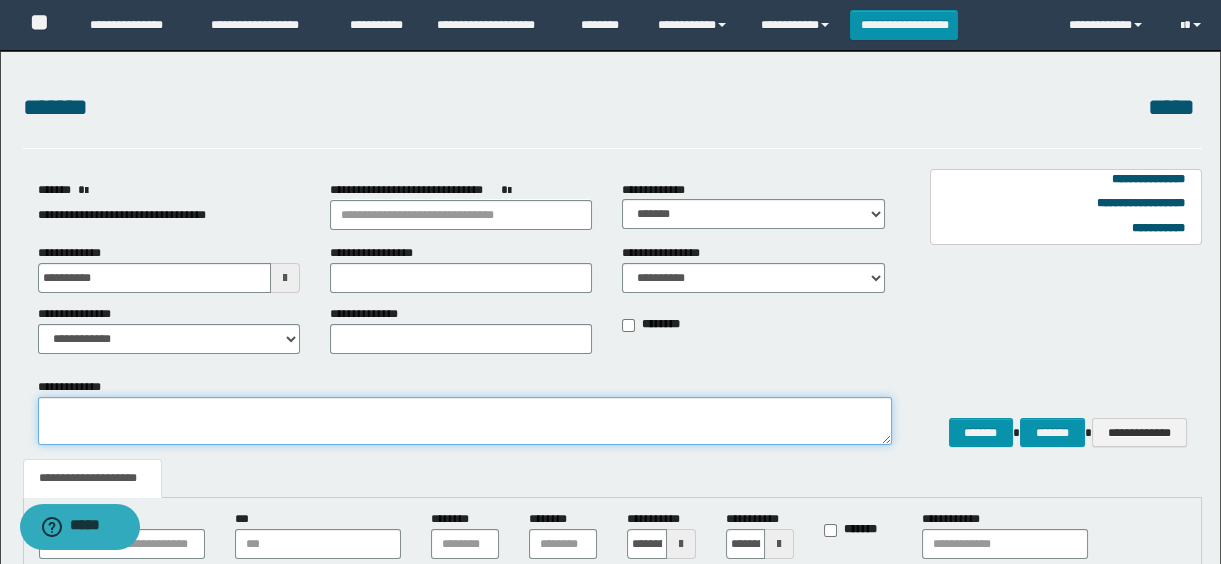 drag, startPoint x: 504, startPoint y: 427, endPoint x: 510, endPoint y: 407, distance: 20.880613 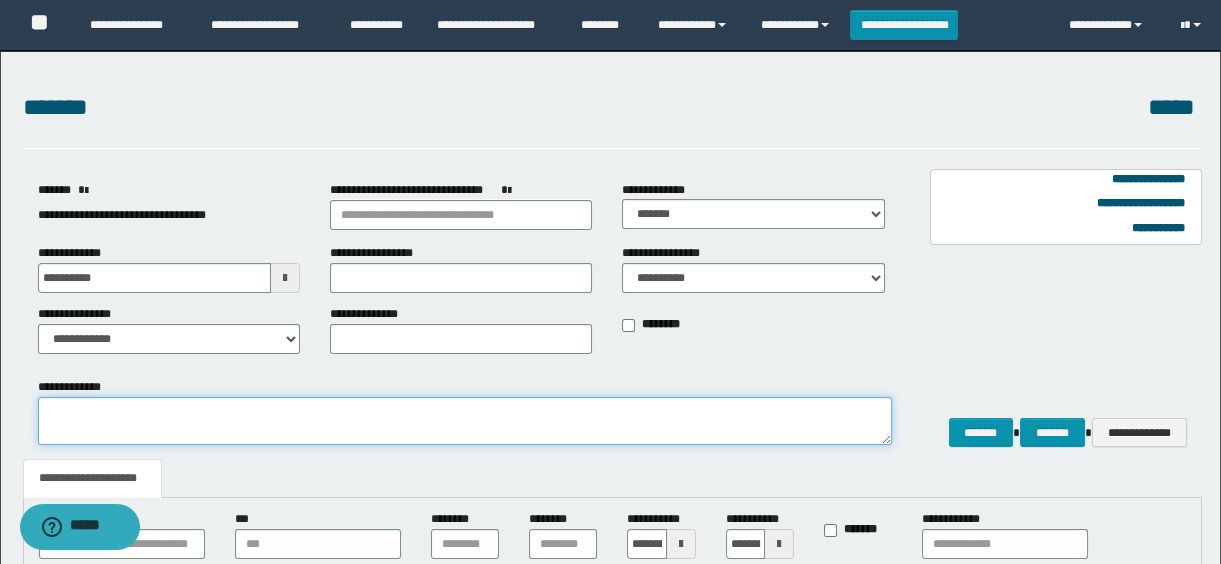 click on "**********" at bounding box center (465, 421) 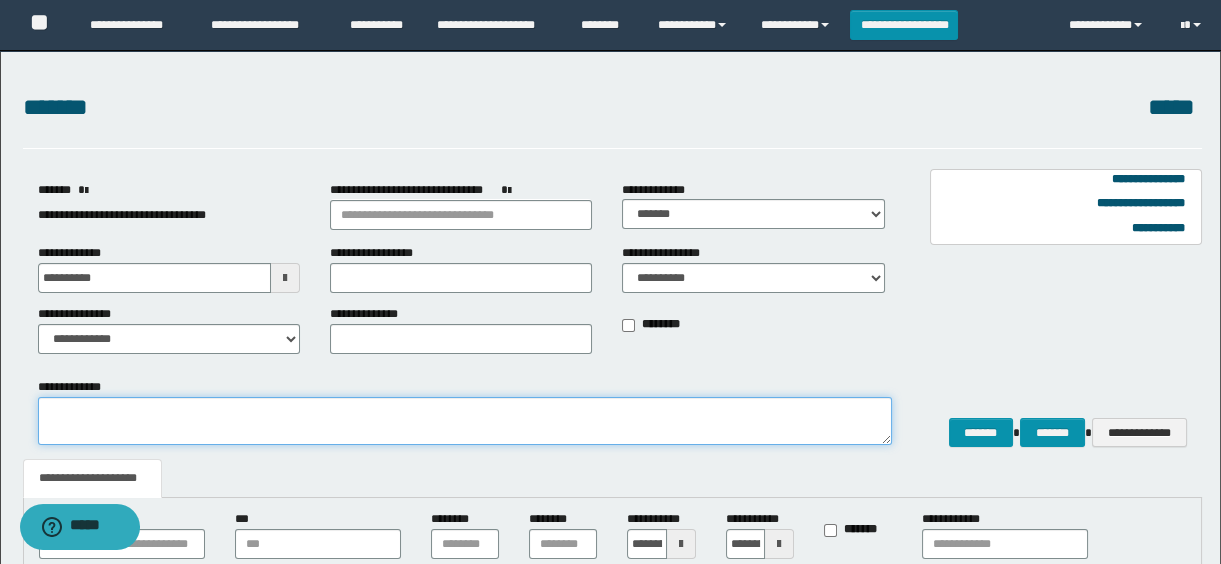 scroll, scrollTop: 363, scrollLeft: 0, axis: vertical 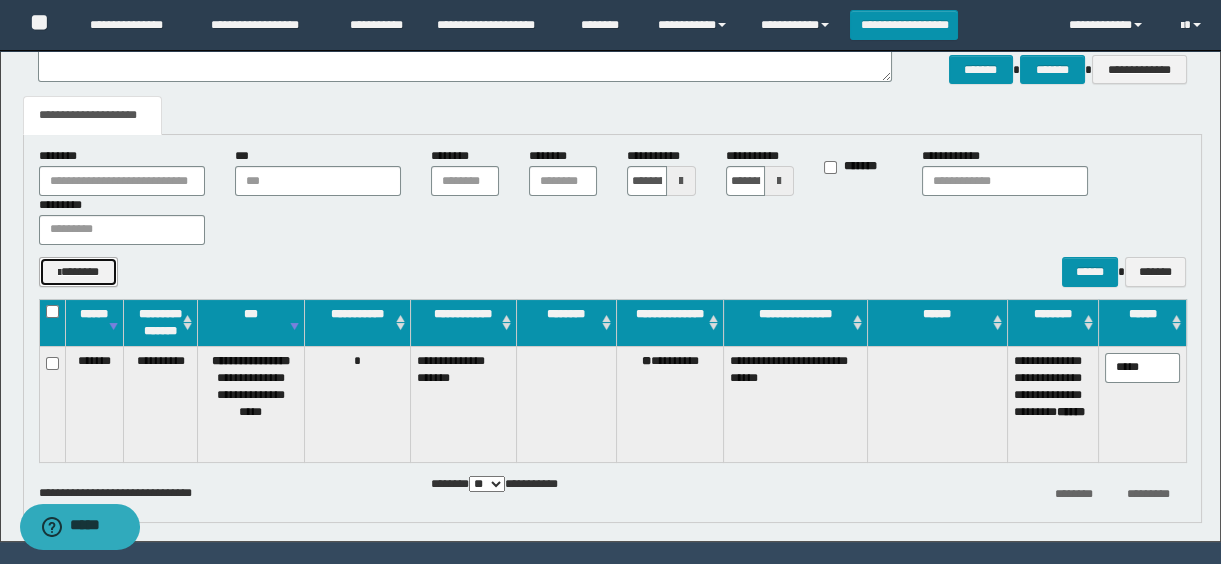 click on "*******" at bounding box center (79, 272) 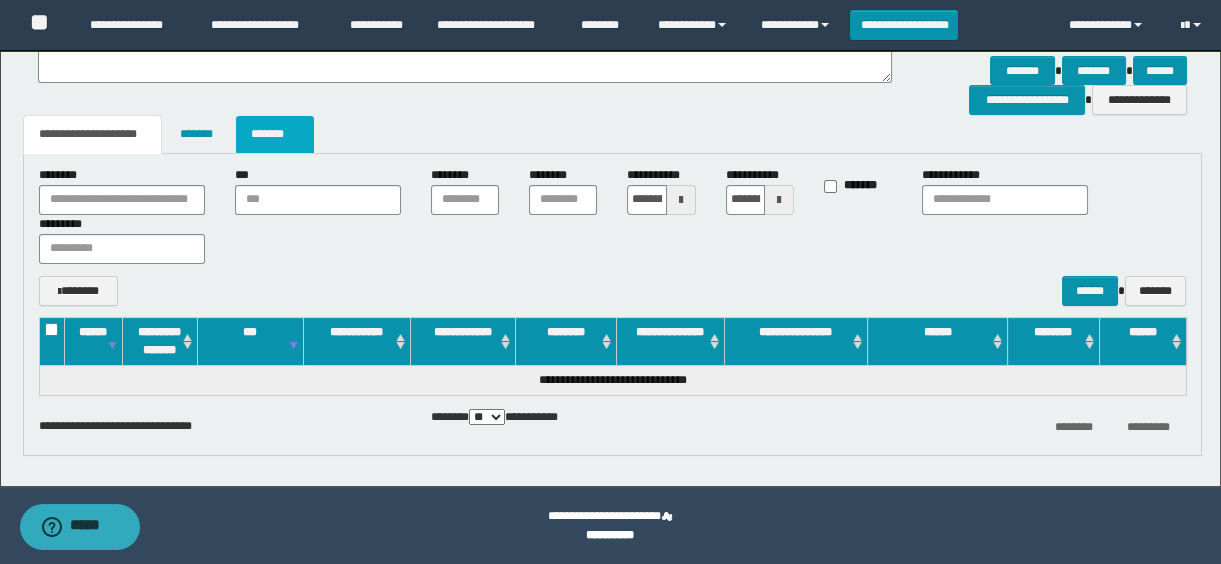 scroll, scrollTop: 180, scrollLeft: 0, axis: vertical 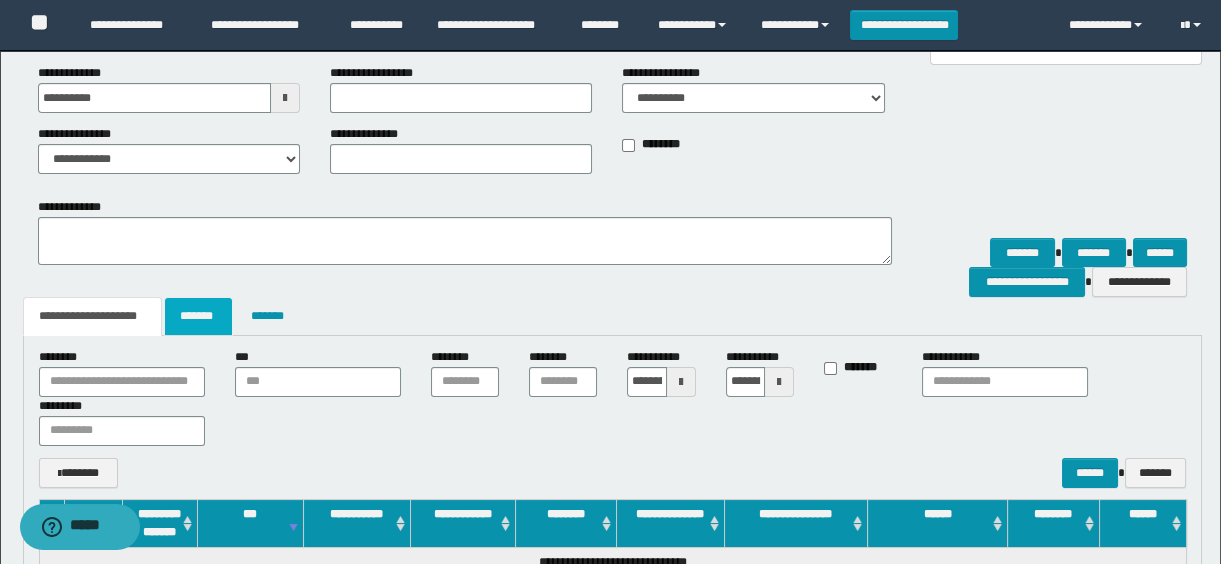 click on "*******" at bounding box center [198, 316] 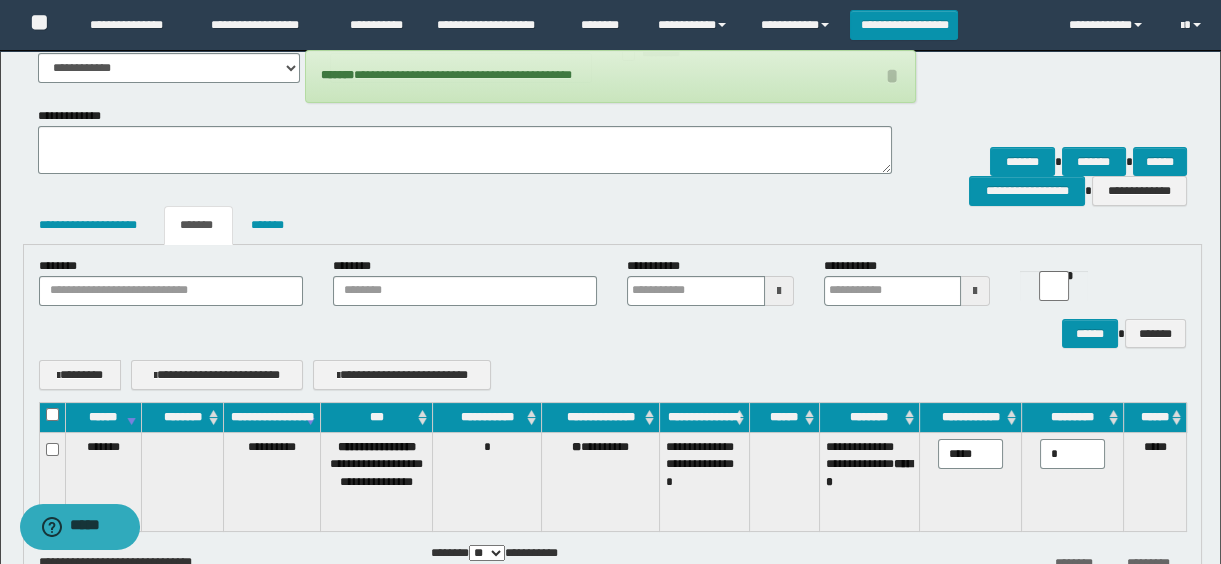scroll, scrollTop: 408, scrollLeft: 0, axis: vertical 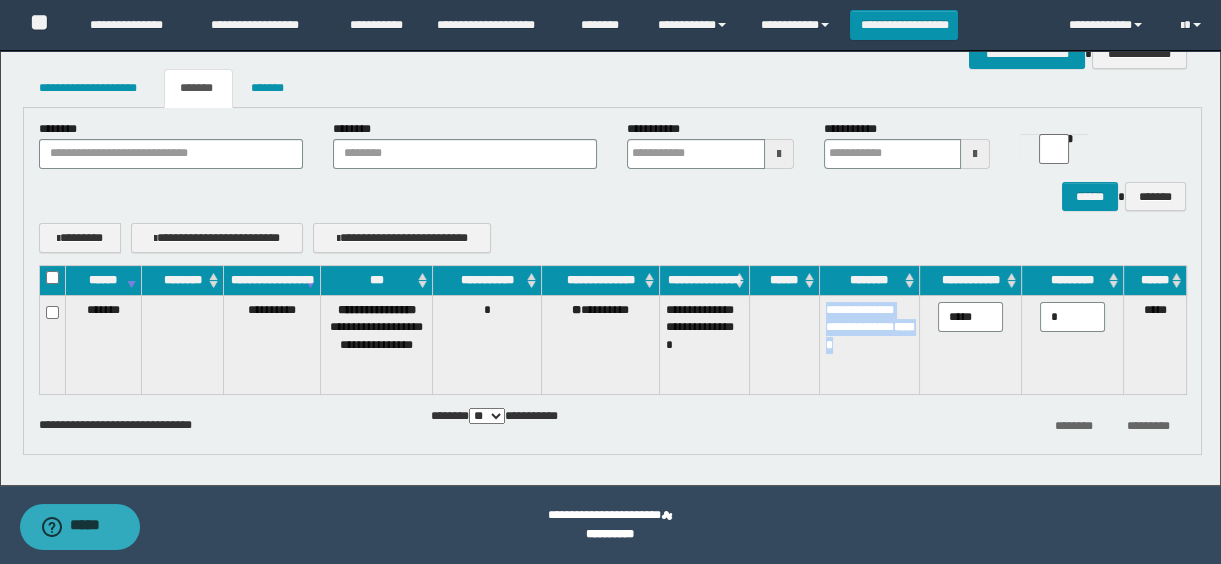 drag, startPoint x: 859, startPoint y: 354, endPoint x: 879, endPoint y: 372, distance: 26.907248 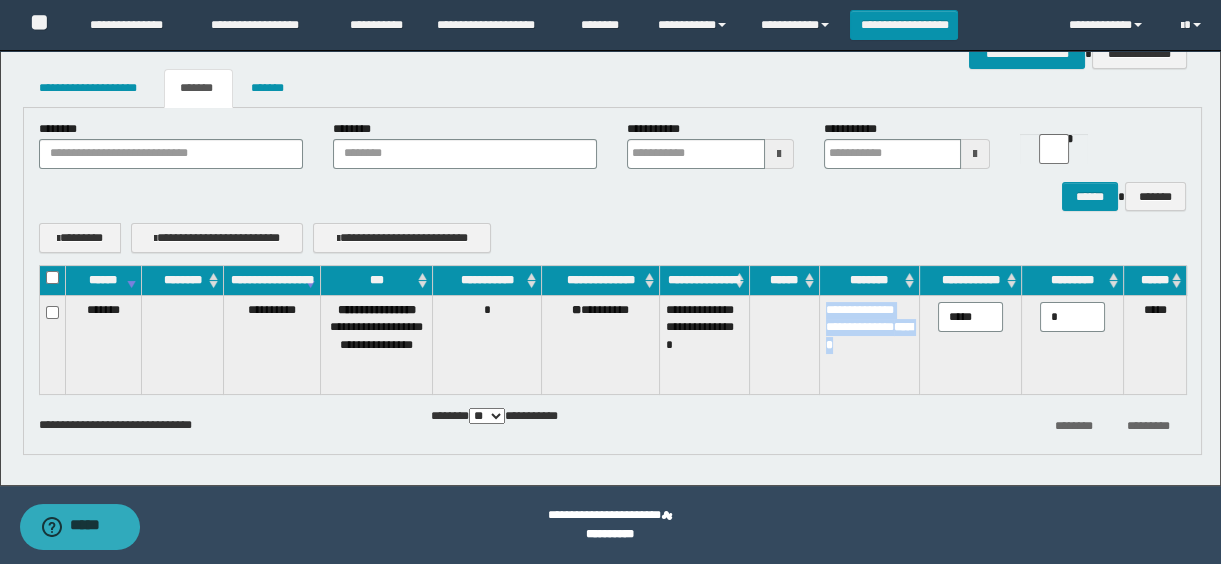 click on "**********" at bounding box center (869, 345) 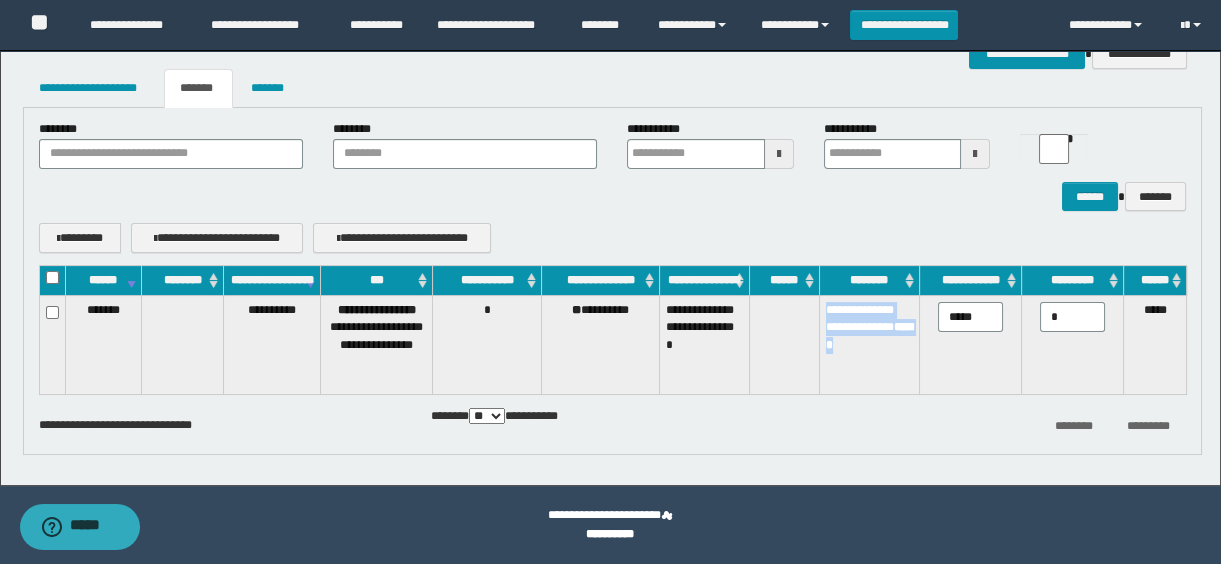 copy on "**********" 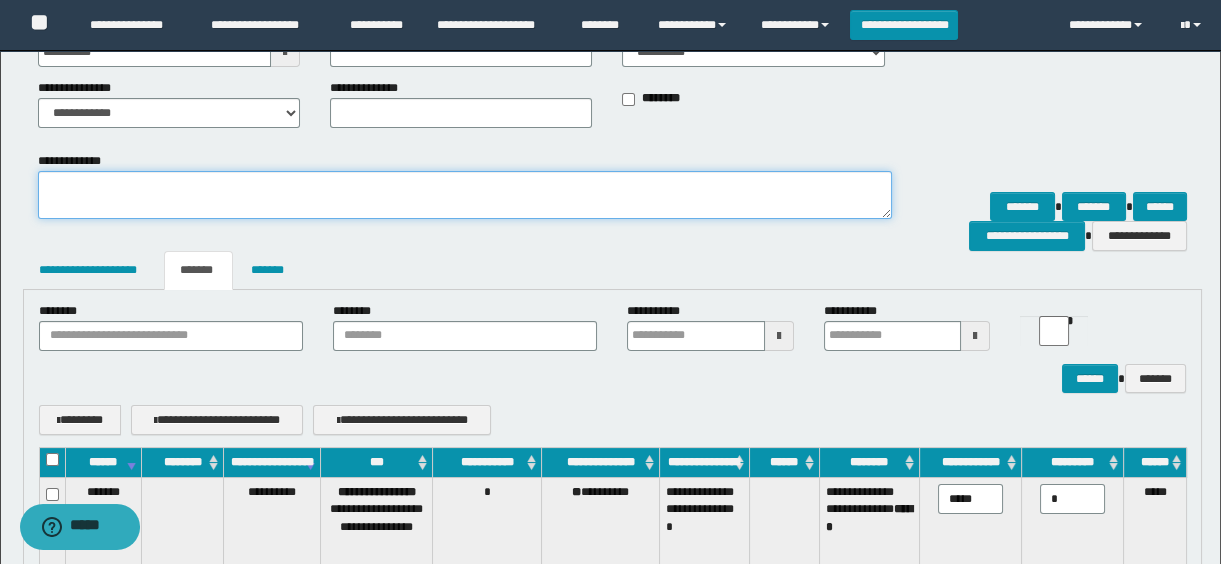 click on "**********" at bounding box center (465, 195) 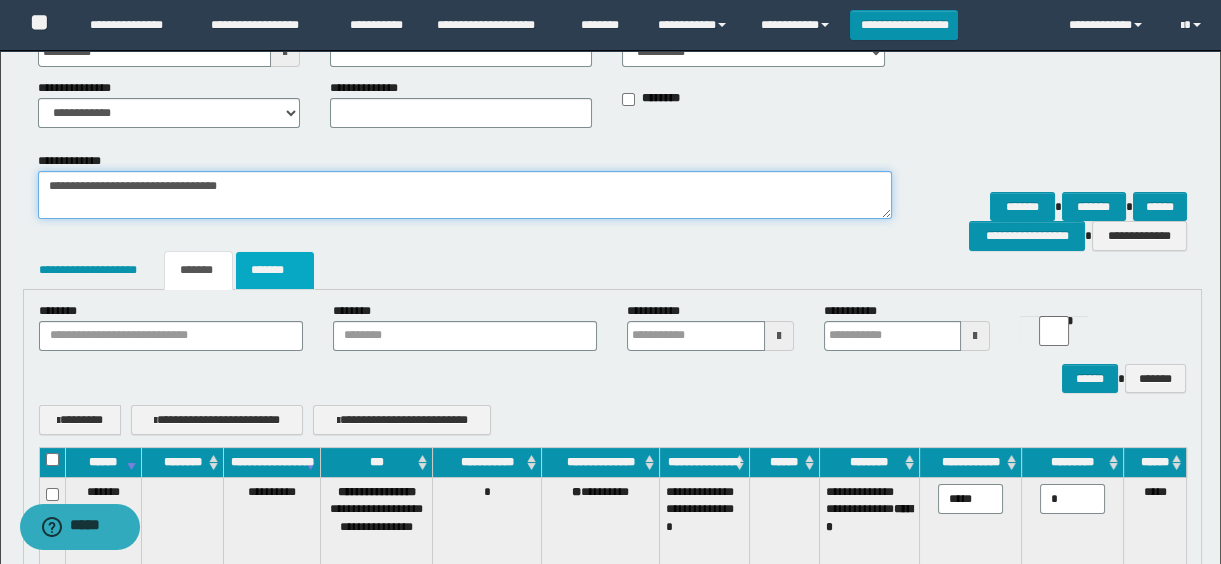 type on "**********" 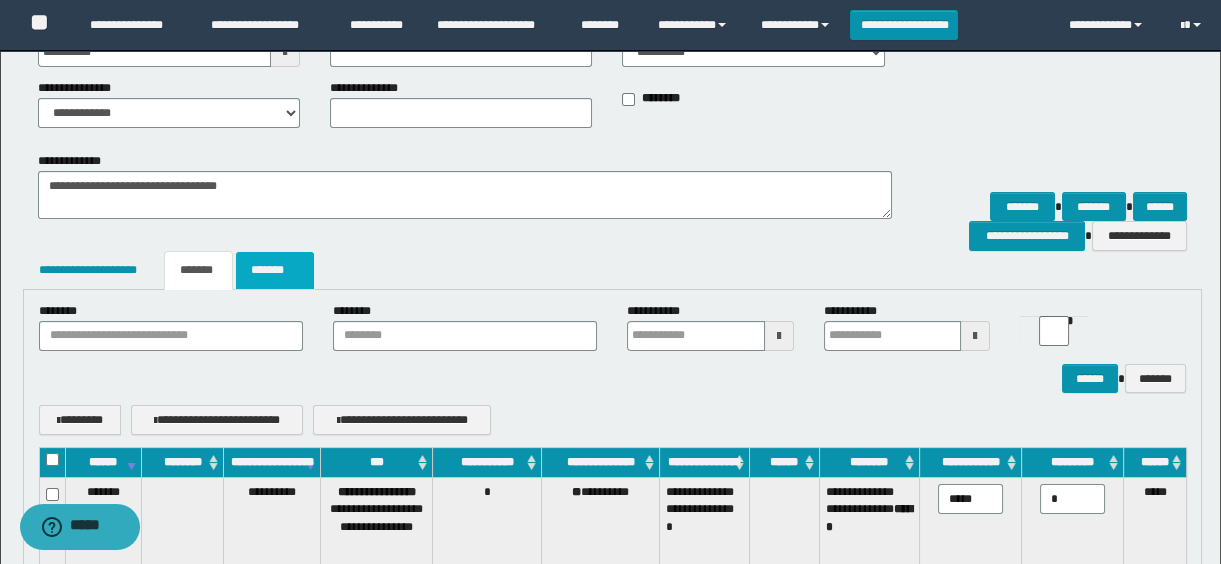 click on "*******" at bounding box center (275, 270) 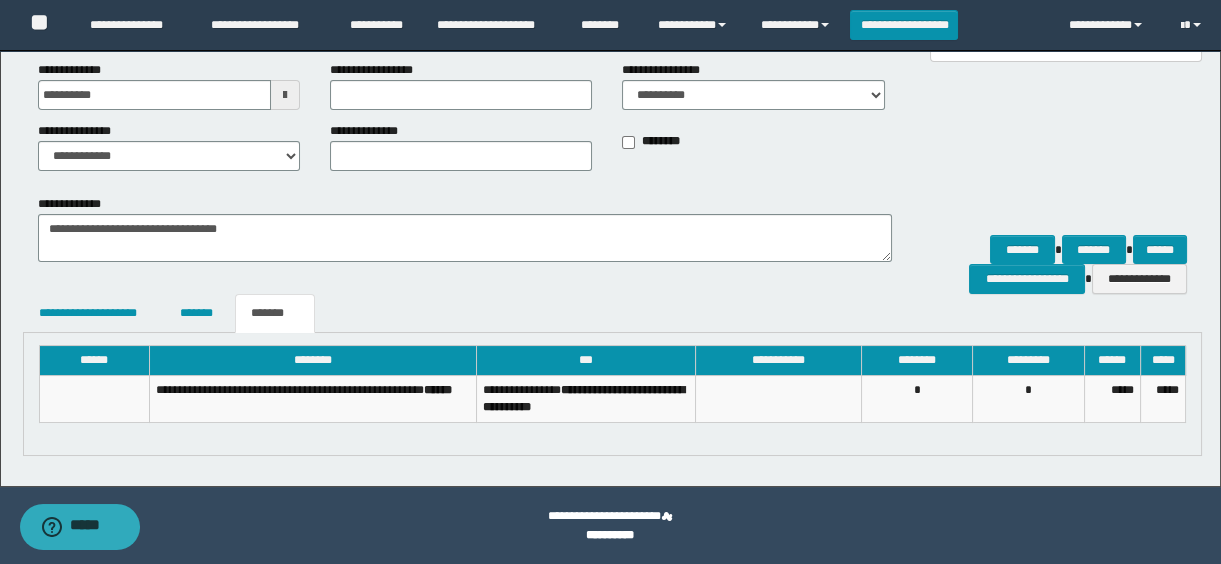 scroll, scrollTop: 1, scrollLeft: 0, axis: vertical 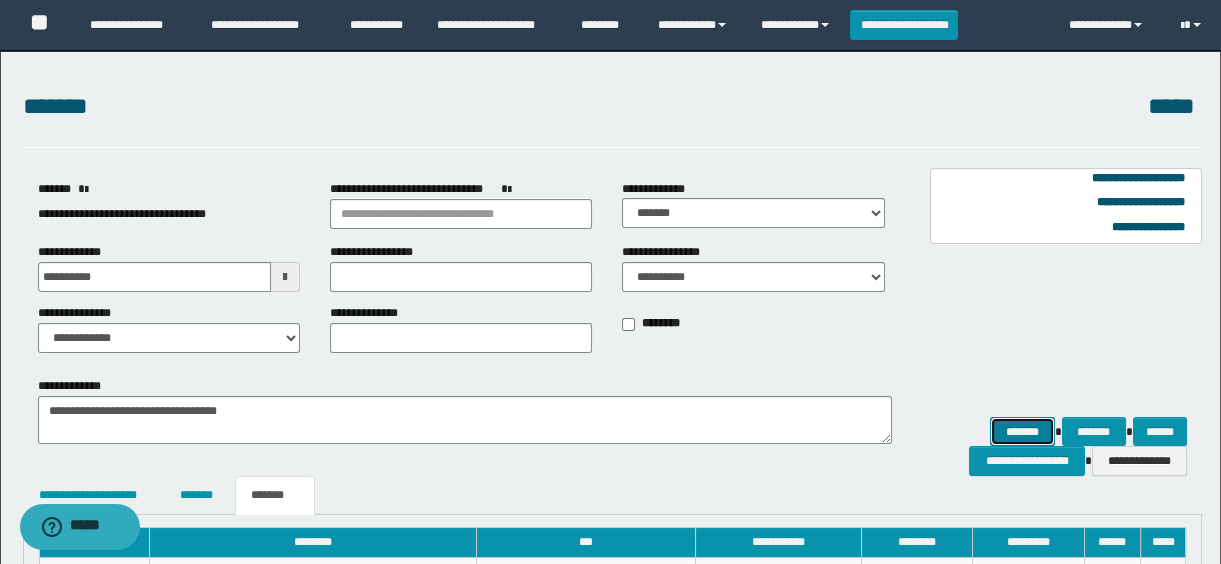 click on "*******" at bounding box center [1022, 432] 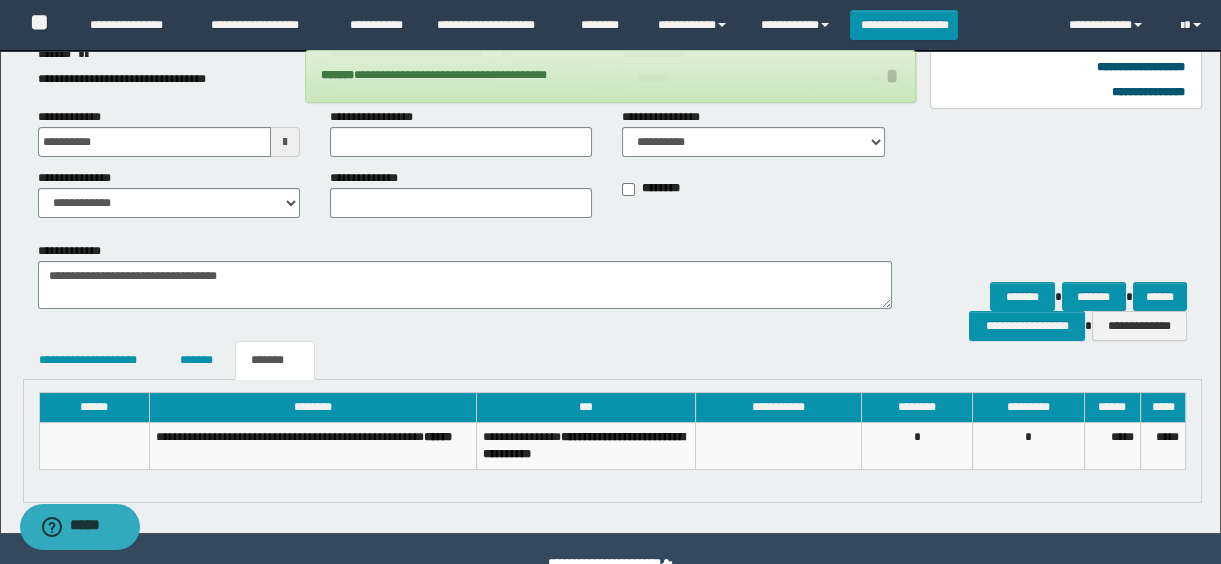 scroll, scrollTop: 0, scrollLeft: 0, axis: both 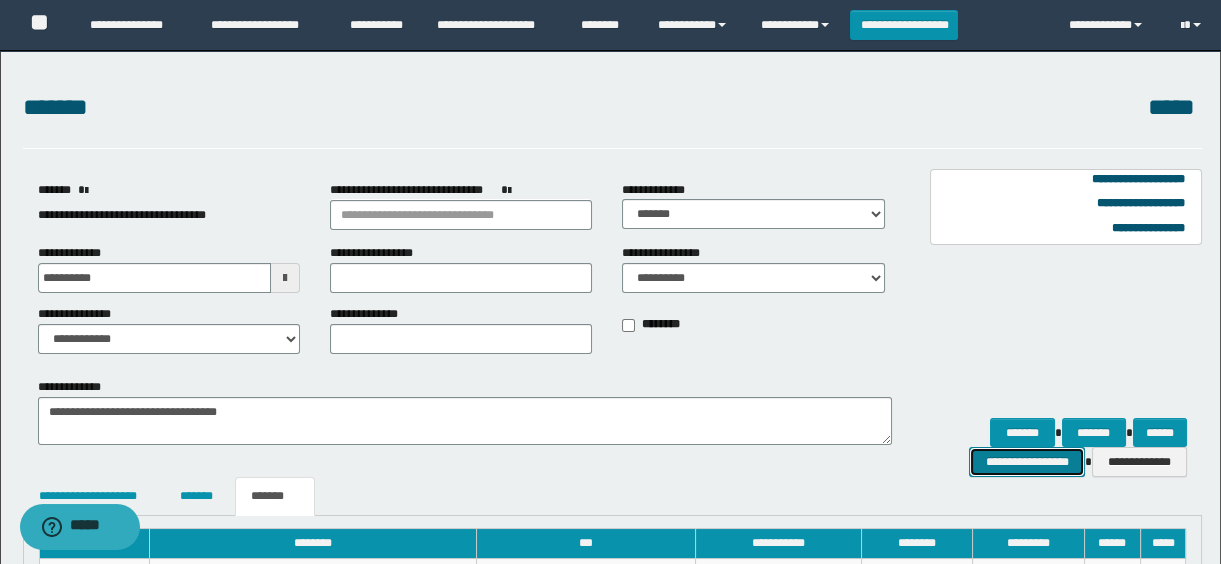 click on "**********" at bounding box center (1026, 462) 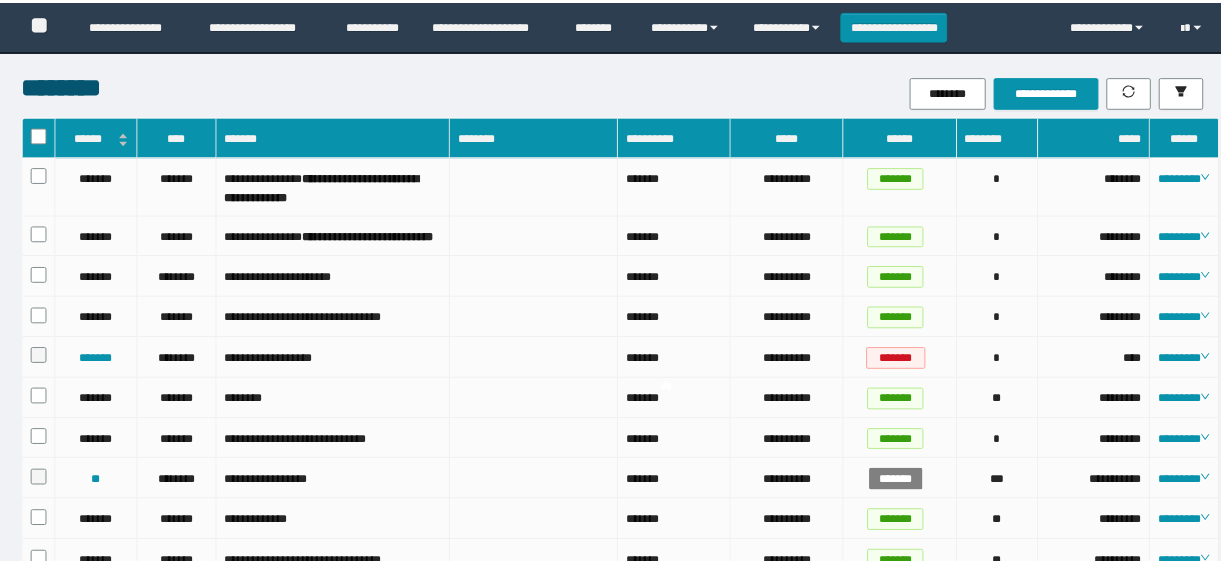scroll, scrollTop: 0, scrollLeft: 0, axis: both 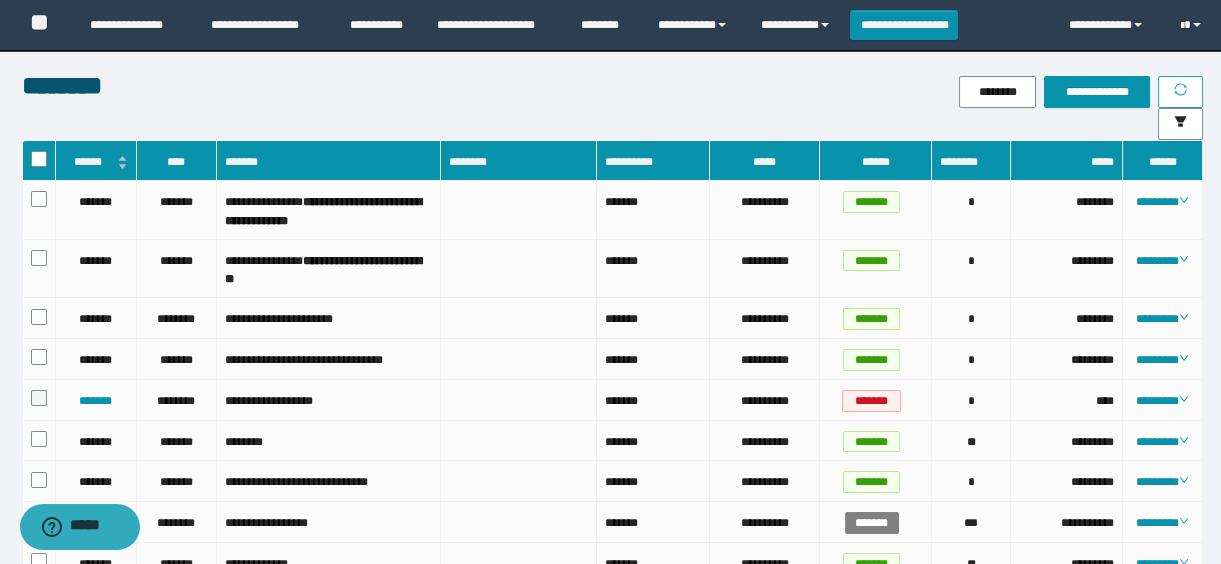 click at bounding box center [1180, 92] 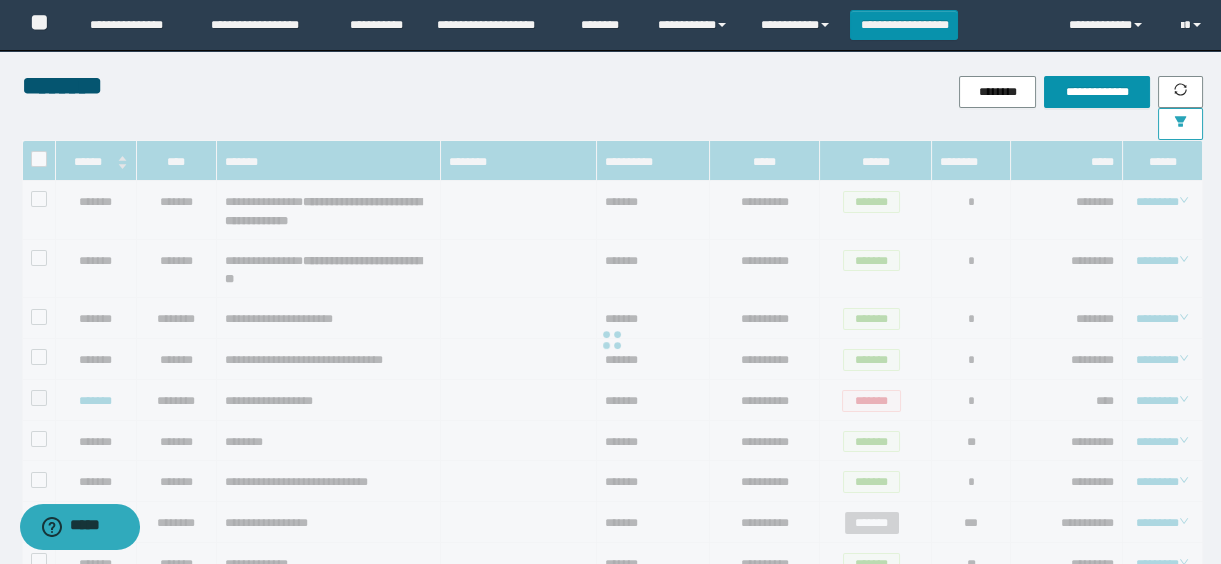 click at bounding box center (1180, 123) 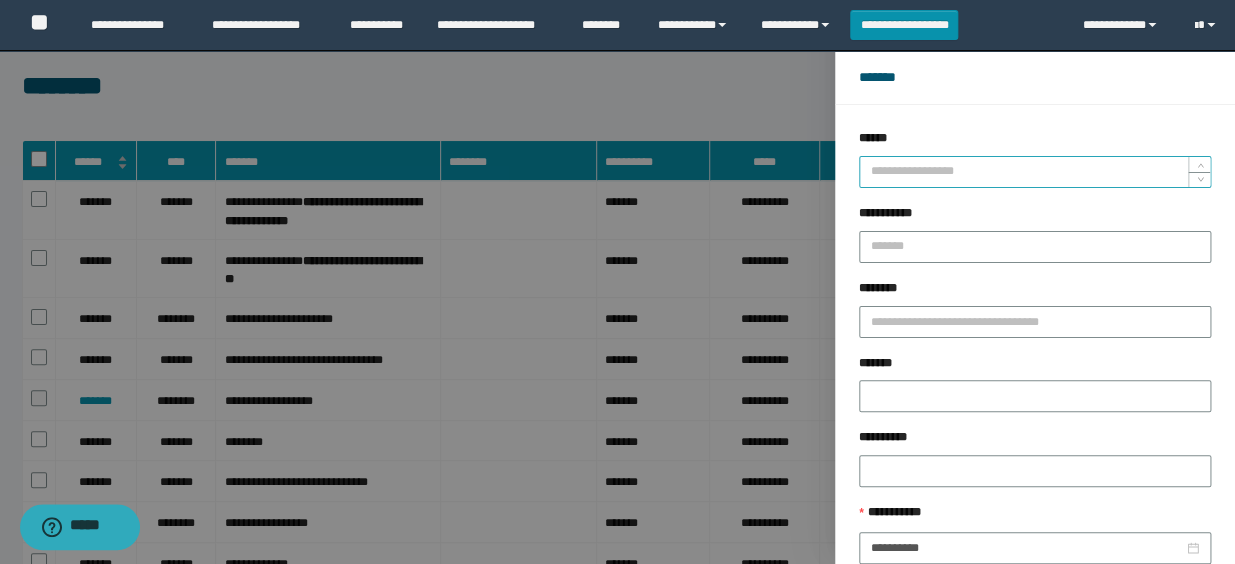 click on "******" at bounding box center [1035, 172] 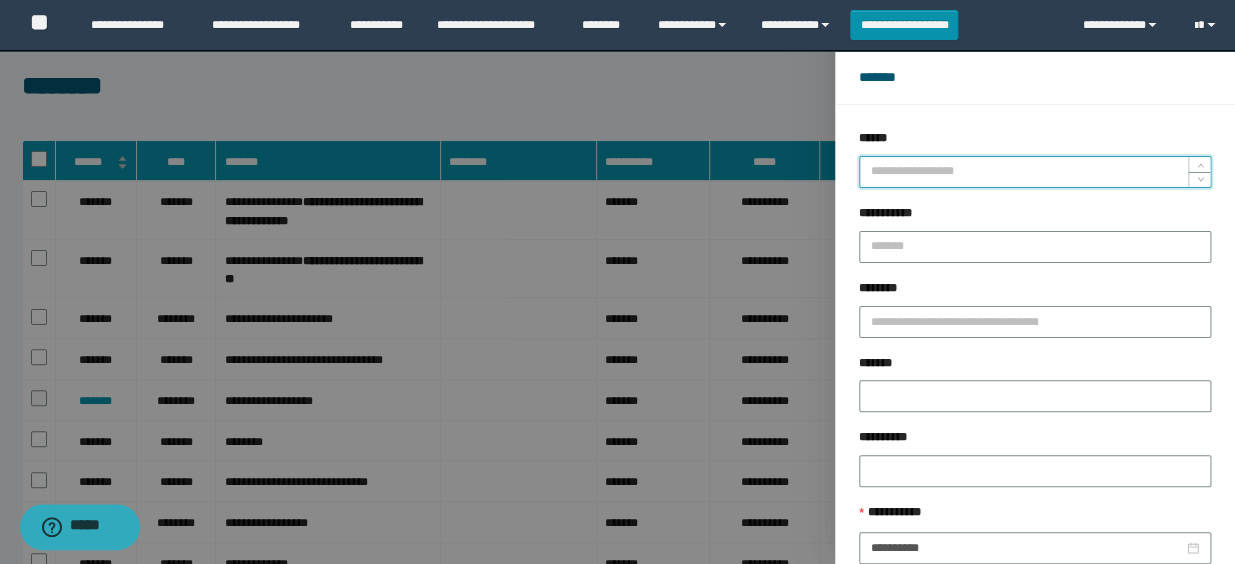 paste on "****" 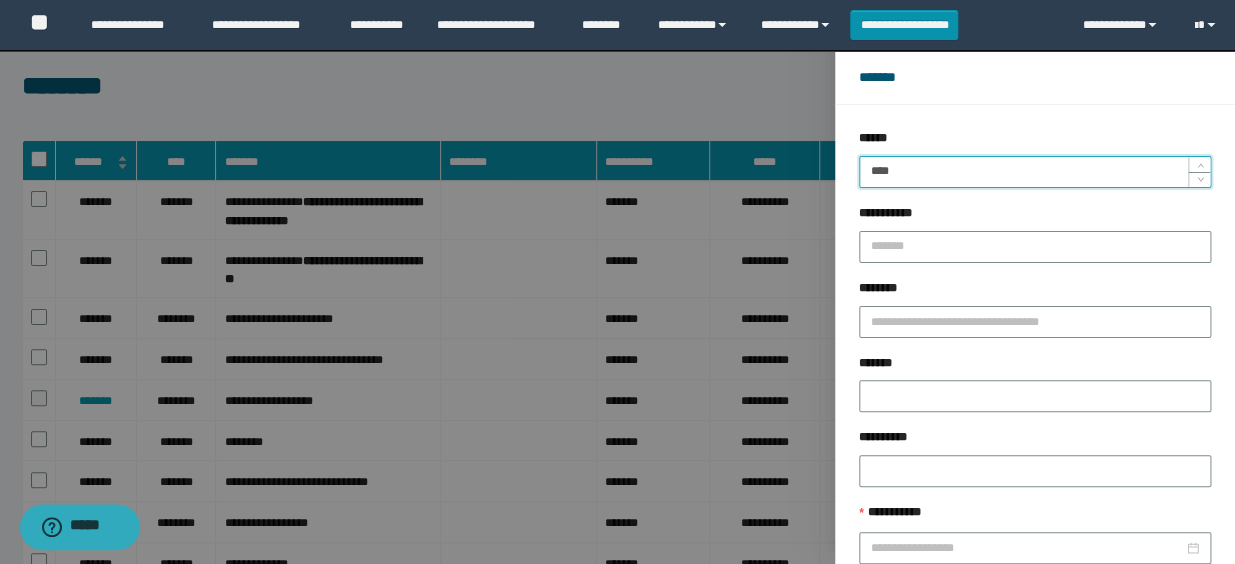 type on "****" 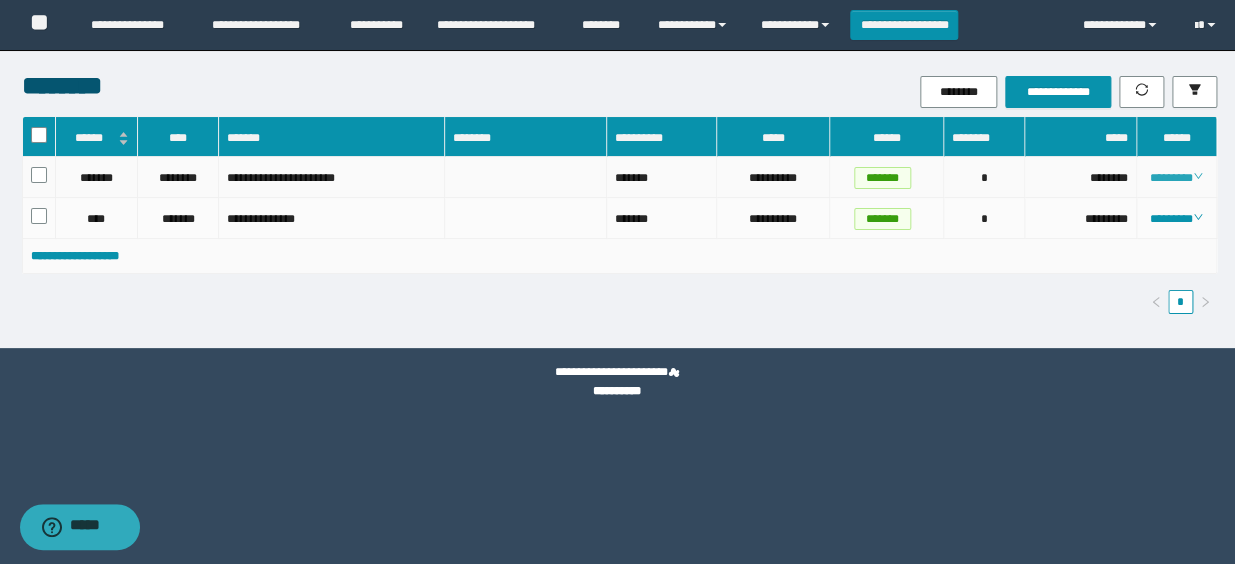 click on "********" at bounding box center [1176, 178] 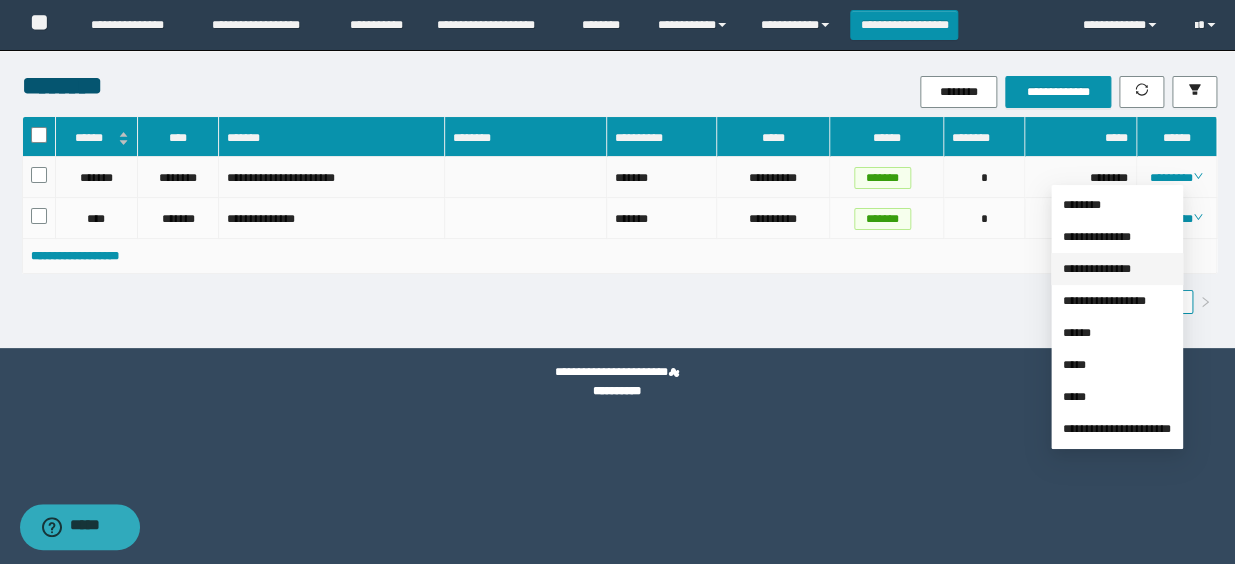 click on "**********" at bounding box center [1097, 269] 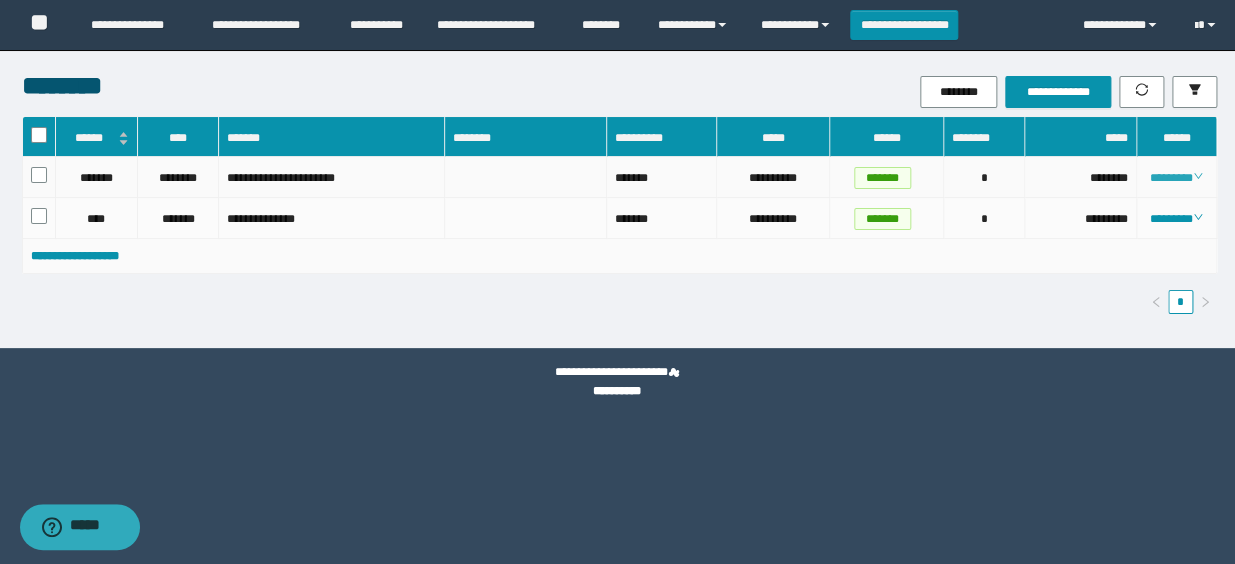 click on "********" at bounding box center (1176, 178) 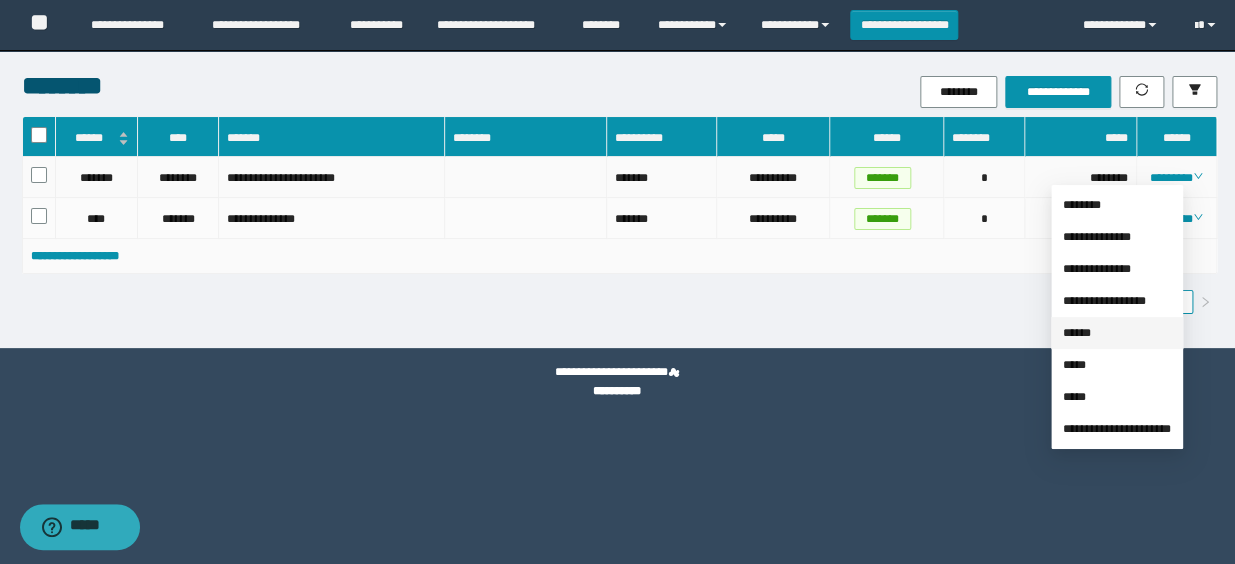 click on "******" at bounding box center (1077, 333) 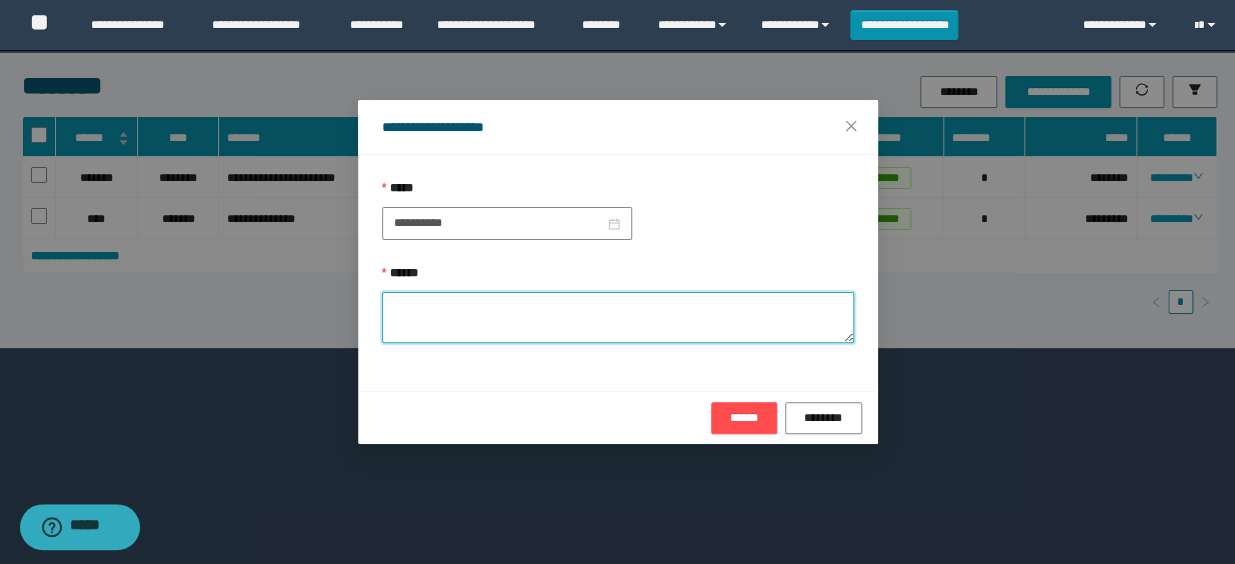 click on "******" at bounding box center (618, 317) 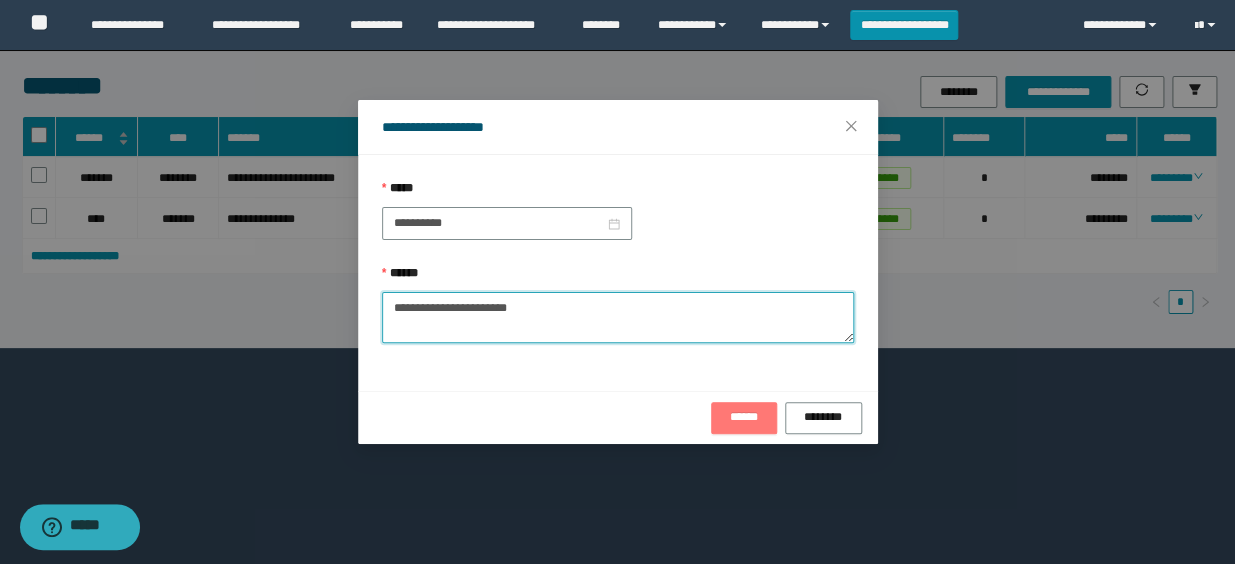 type on "**********" 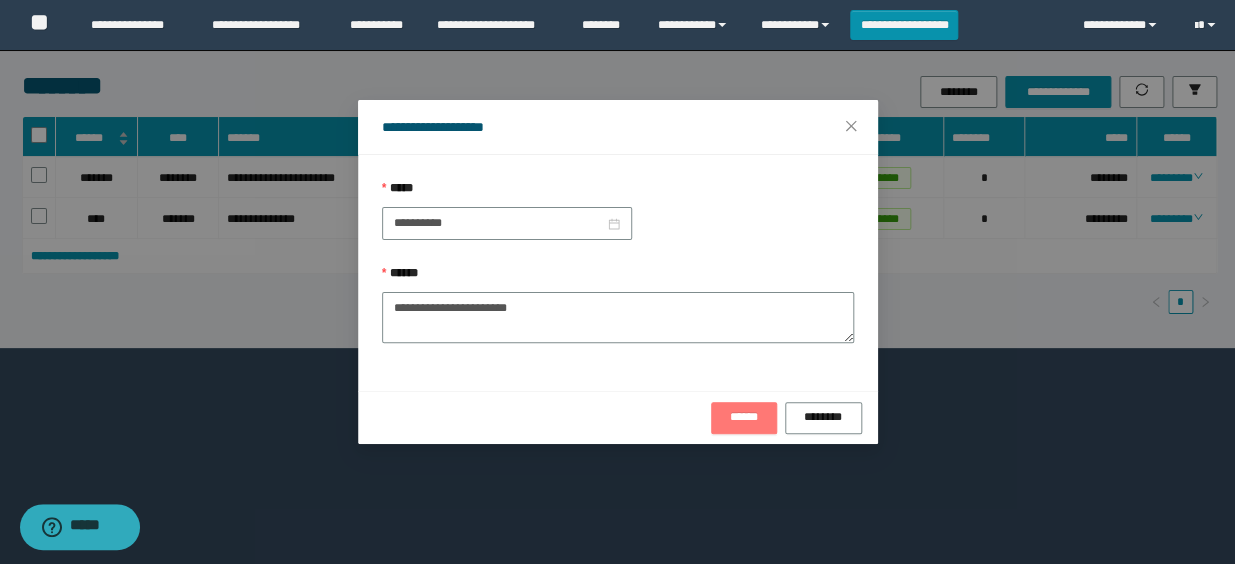 click on "******" at bounding box center (744, 417) 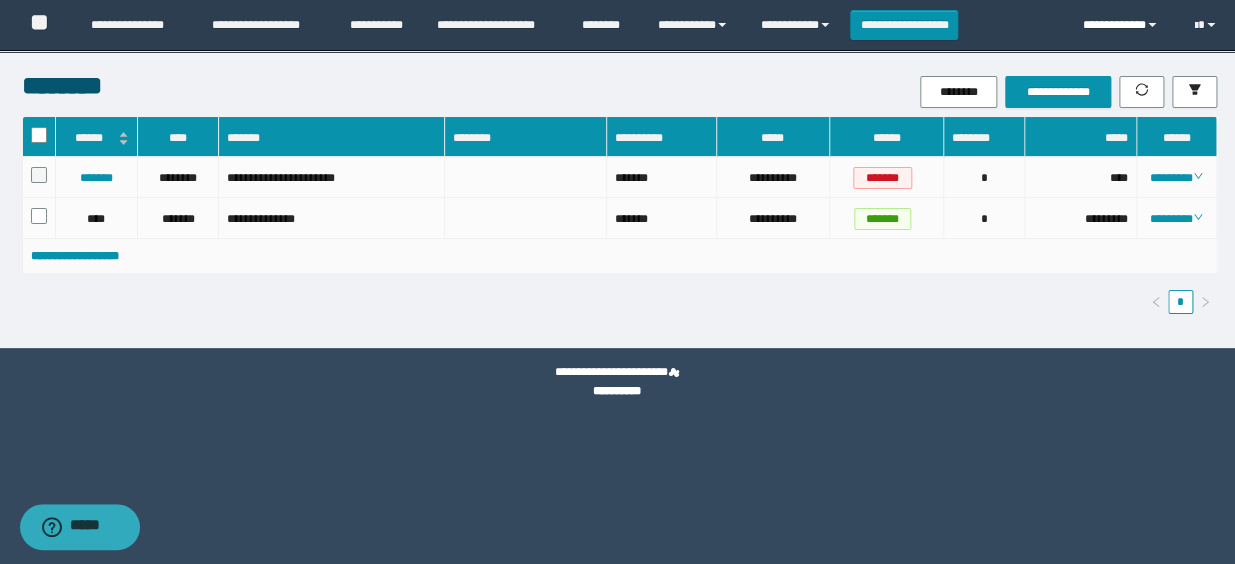 click on "**********" at bounding box center (1124, 25) 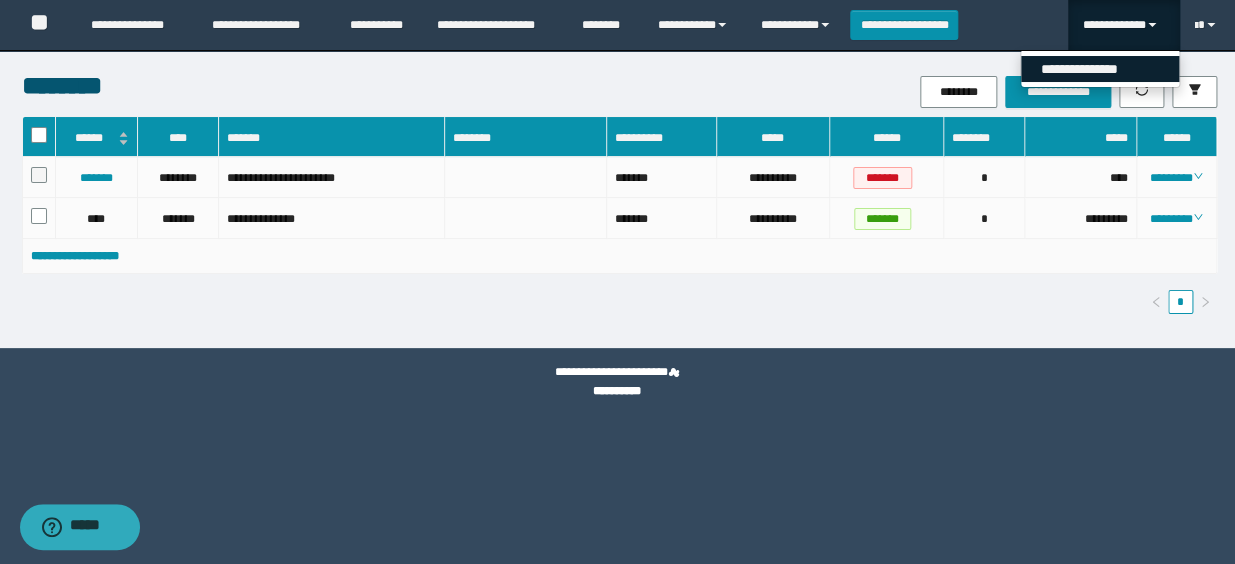 click on "**********" at bounding box center [1100, 69] 